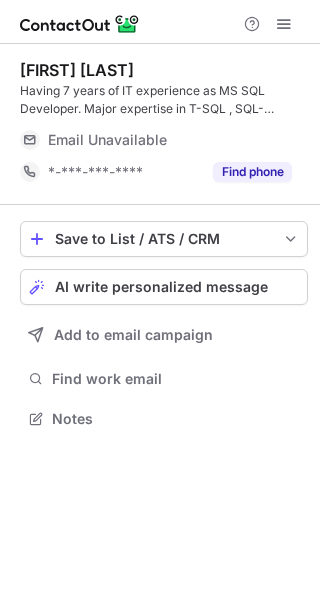 scroll, scrollTop: 0, scrollLeft: 0, axis: both 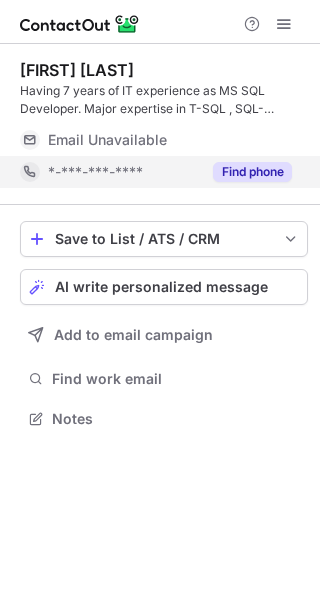click on "Find phone" at bounding box center [252, 172] 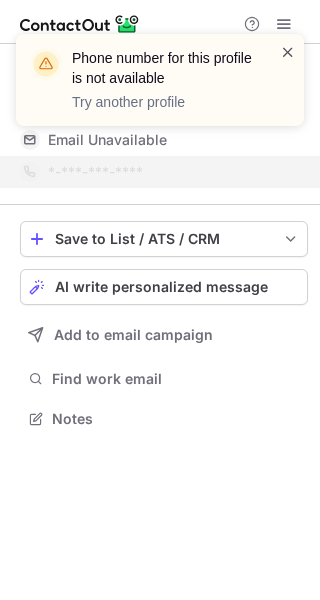 click at bounding box center [288, 52] 